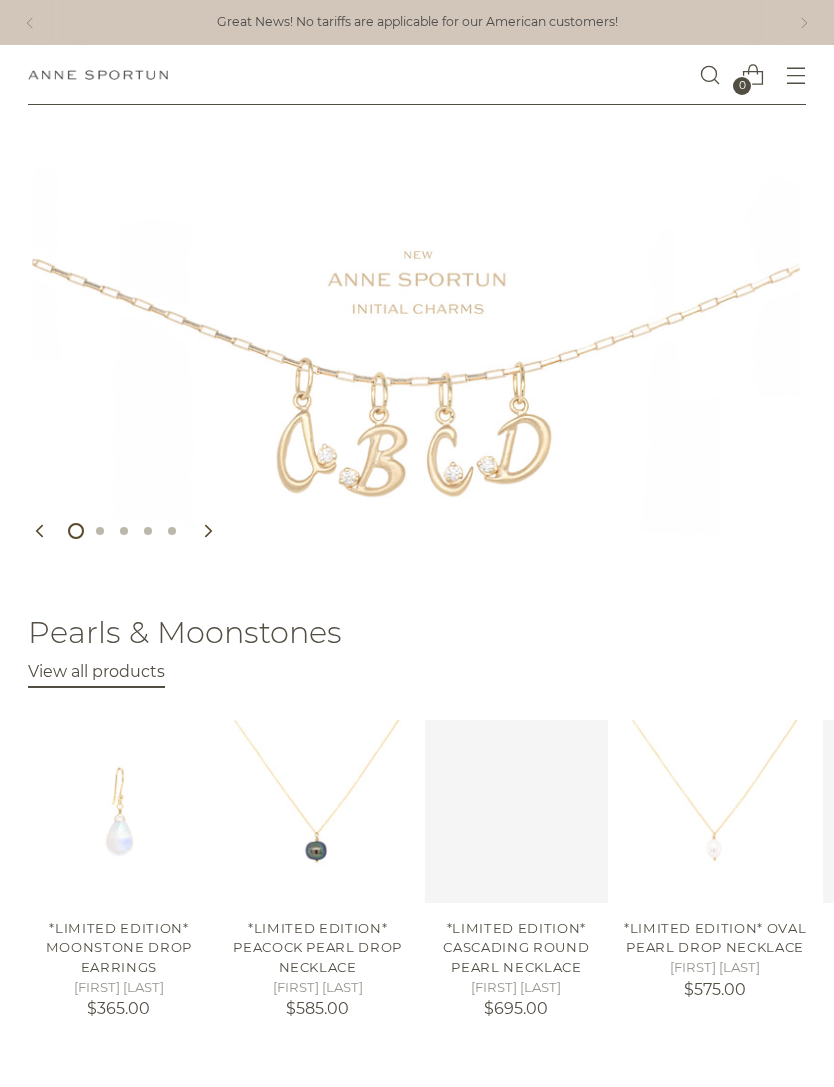 scroll, scrollTop: 0, scrollLeft: 0, axis: both 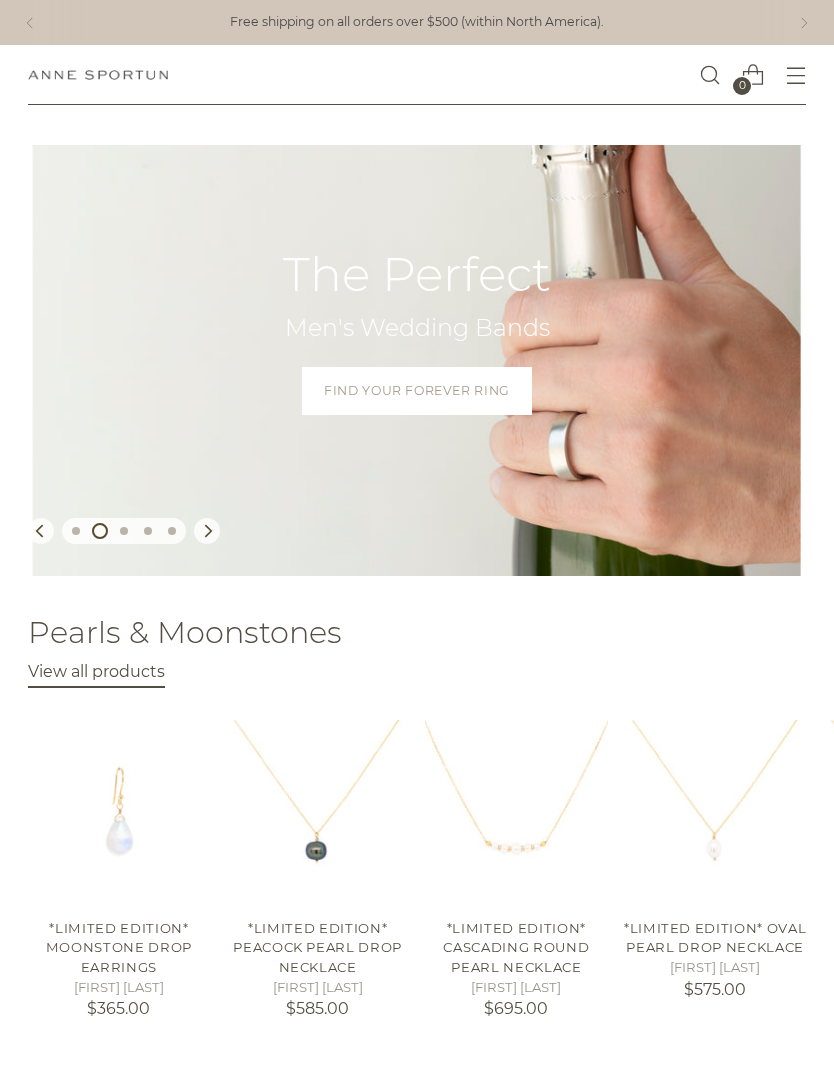 click at bounding box center (796, 75) 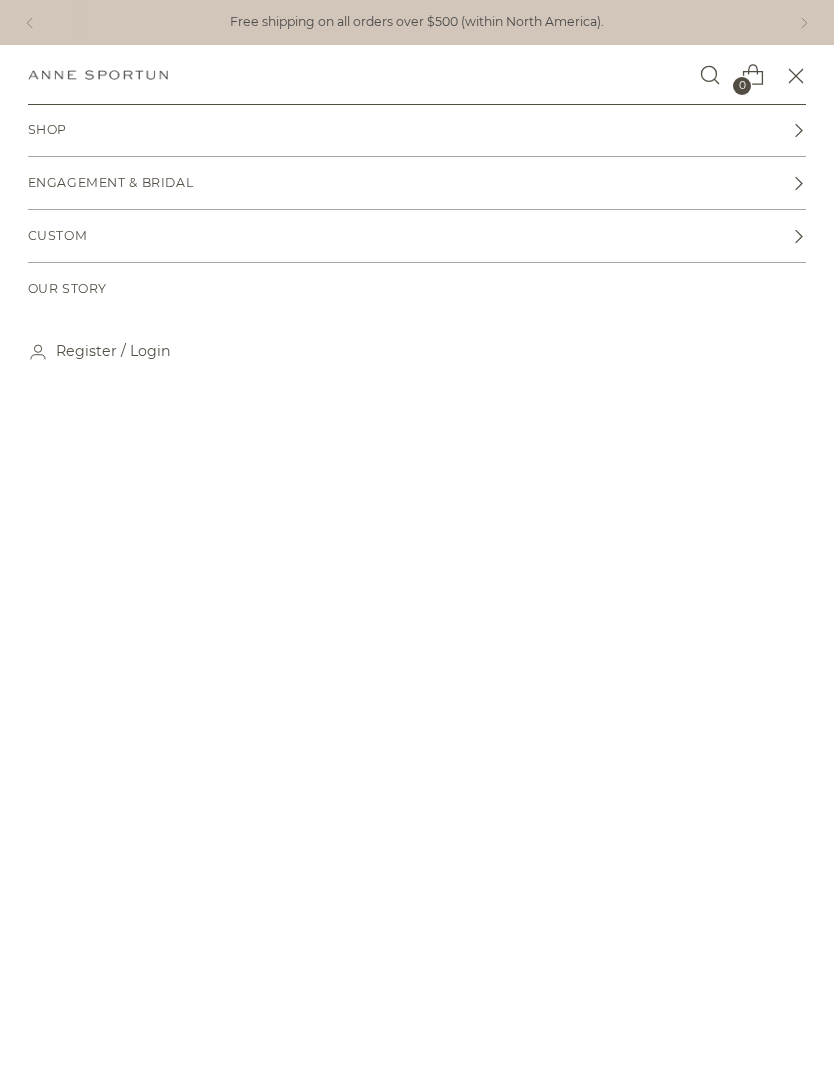 click on "Shop" at bounding box center [417, 130] 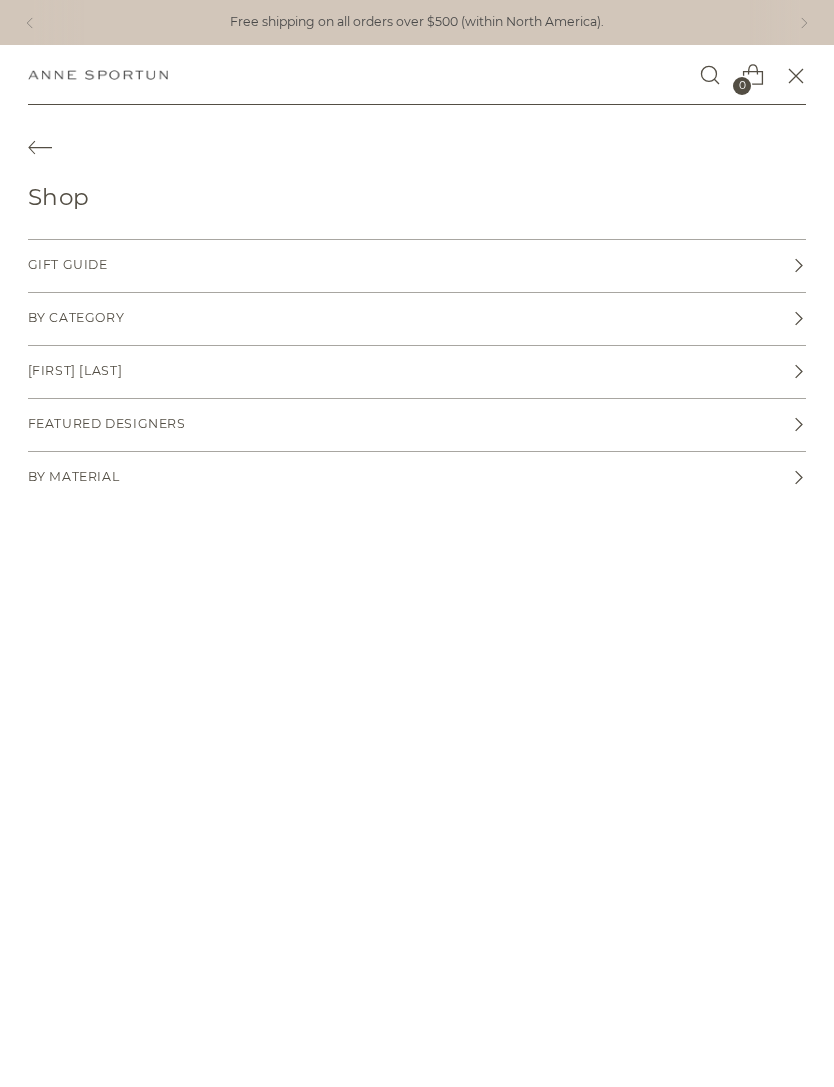 click on "[FIRST] [LAST]" at bounding box center (75, 371) 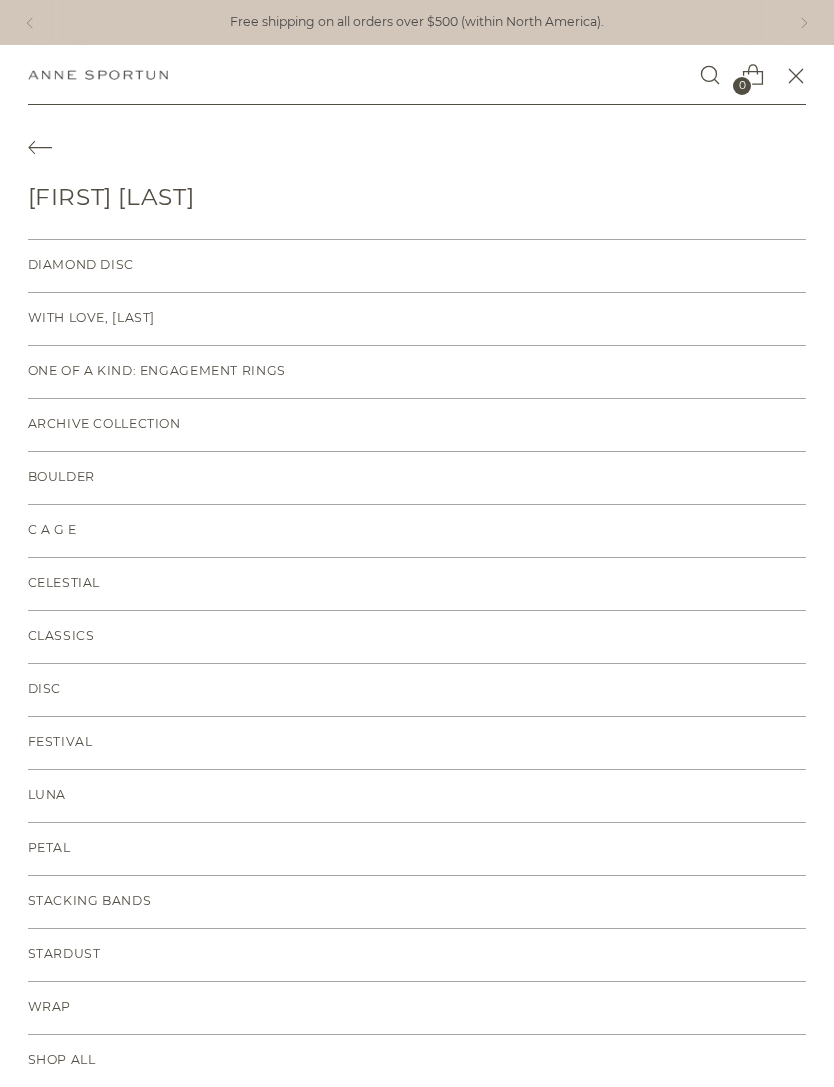 click on "[FIRST] [LAST]" at bounding box center (111, 197) 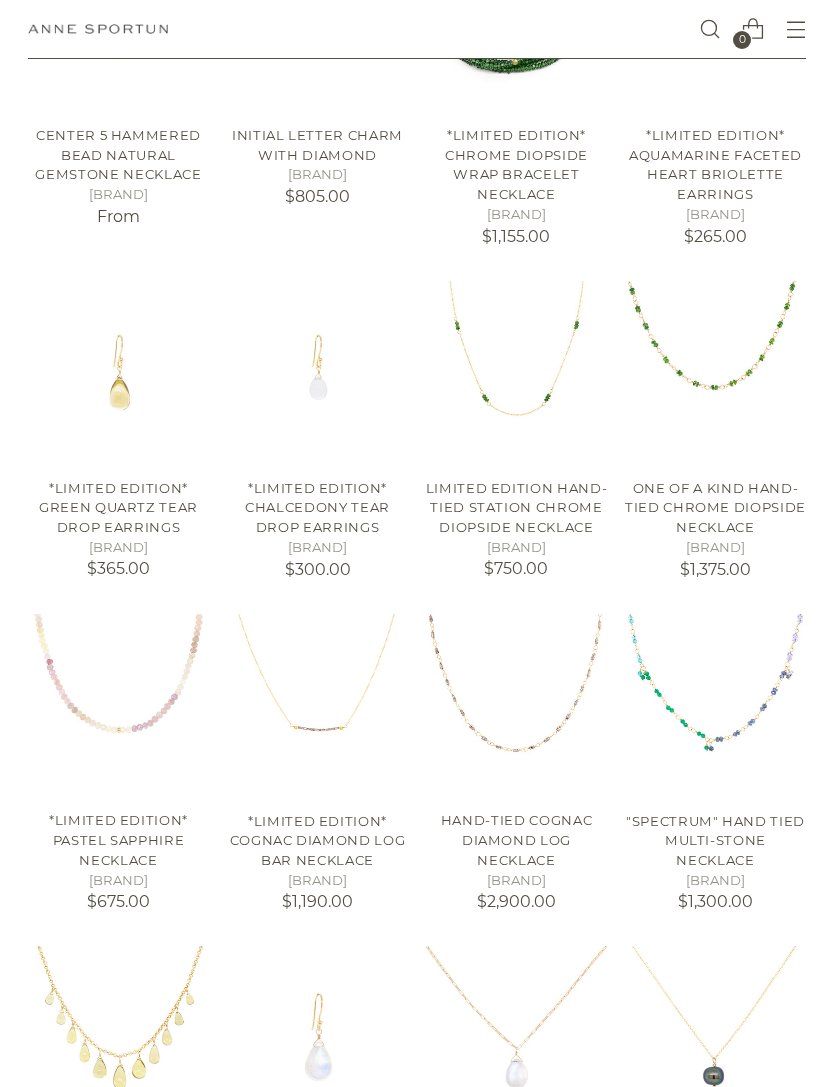 scroll, scrollTop: 976, scrollLeft: 0, axis: vertical 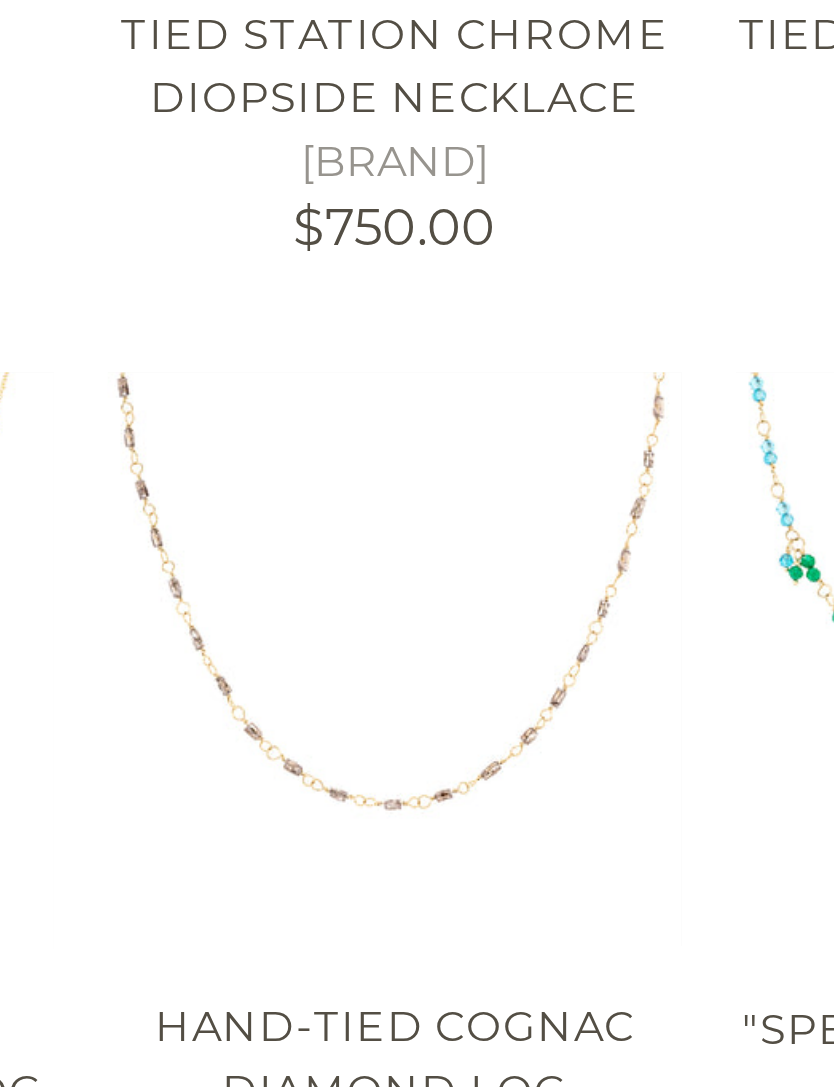 click at bounding box center (517, 638) 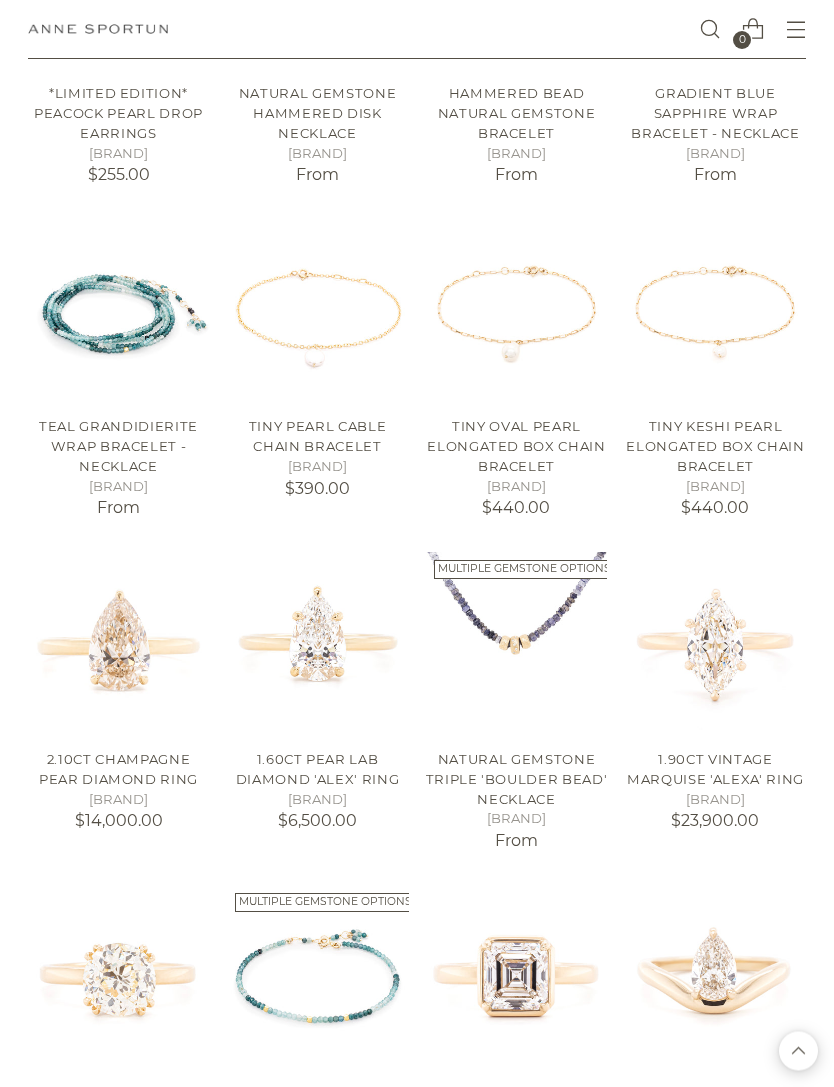scroll, scrollTop: 2323, scrollLeft: 0, axis: vertical 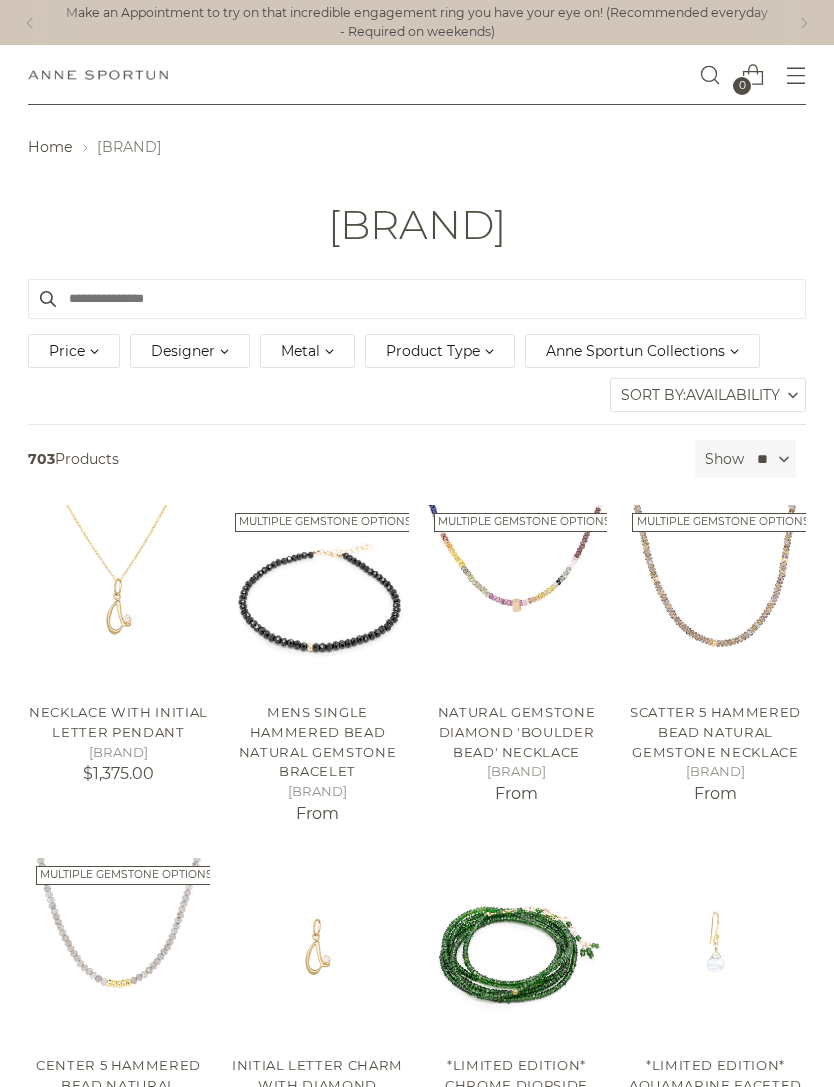 click on "Availability" at bounding box center [733, 395] 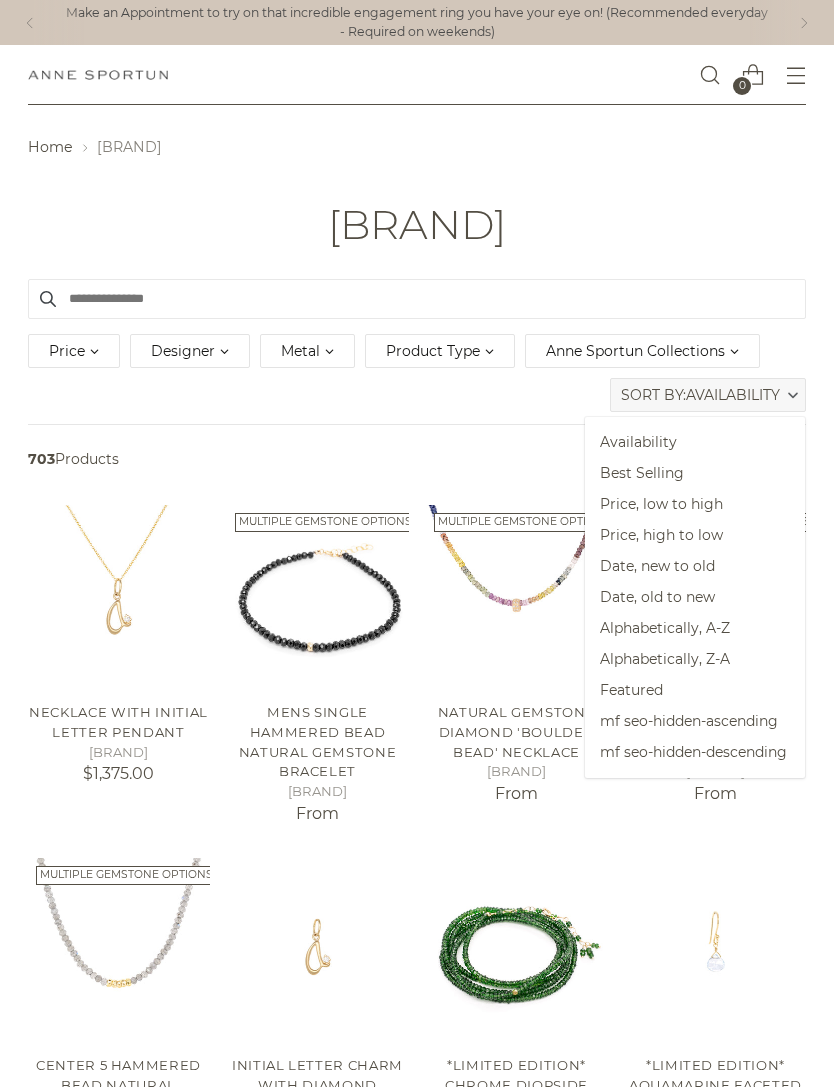 click on "Price, low to high" at bounding box center [695, 504] 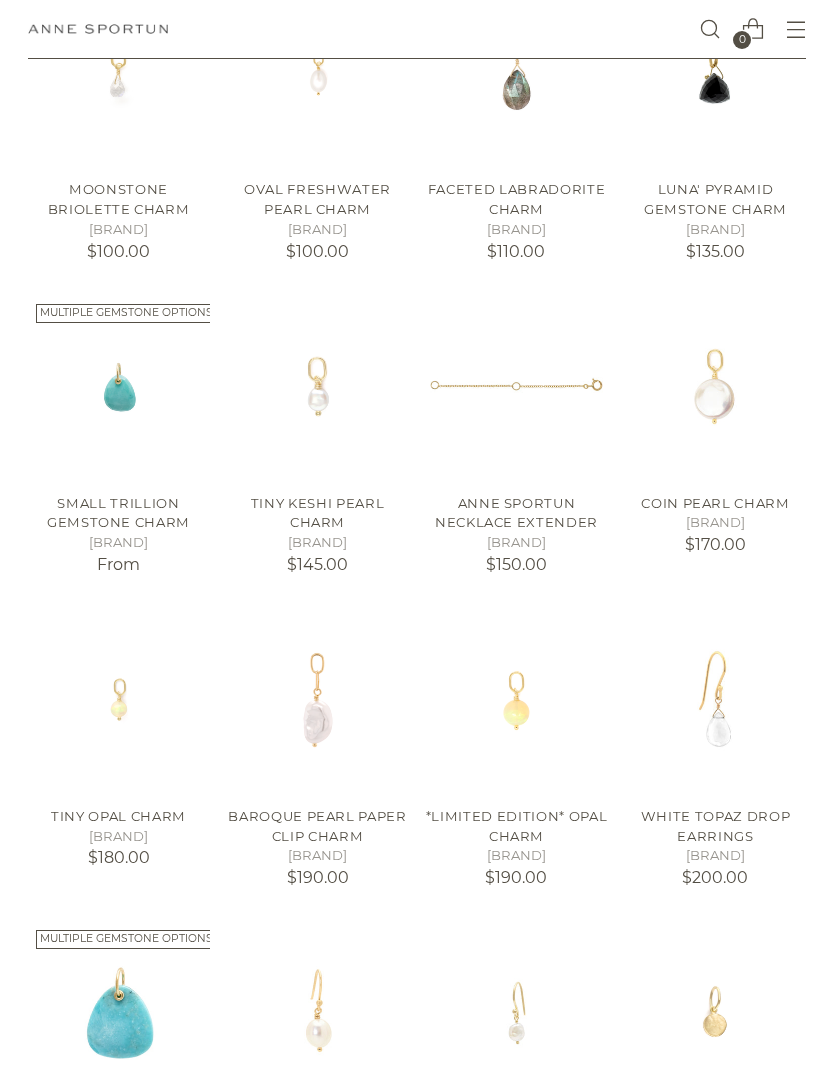 scroll, scrollTop: 842, scrollLeft: 0, axis: vertical 